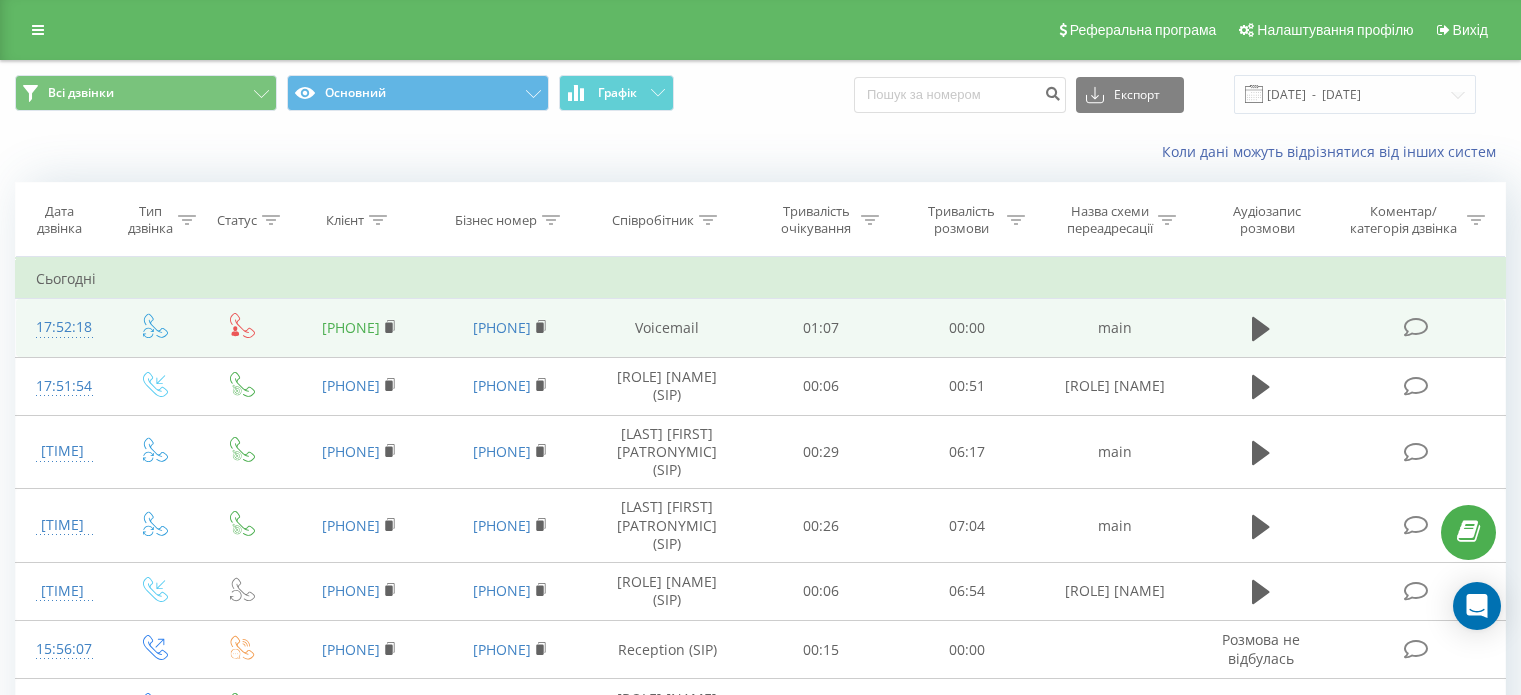scroll, scrollTop: 0, scrollLeft: 0, axis: both 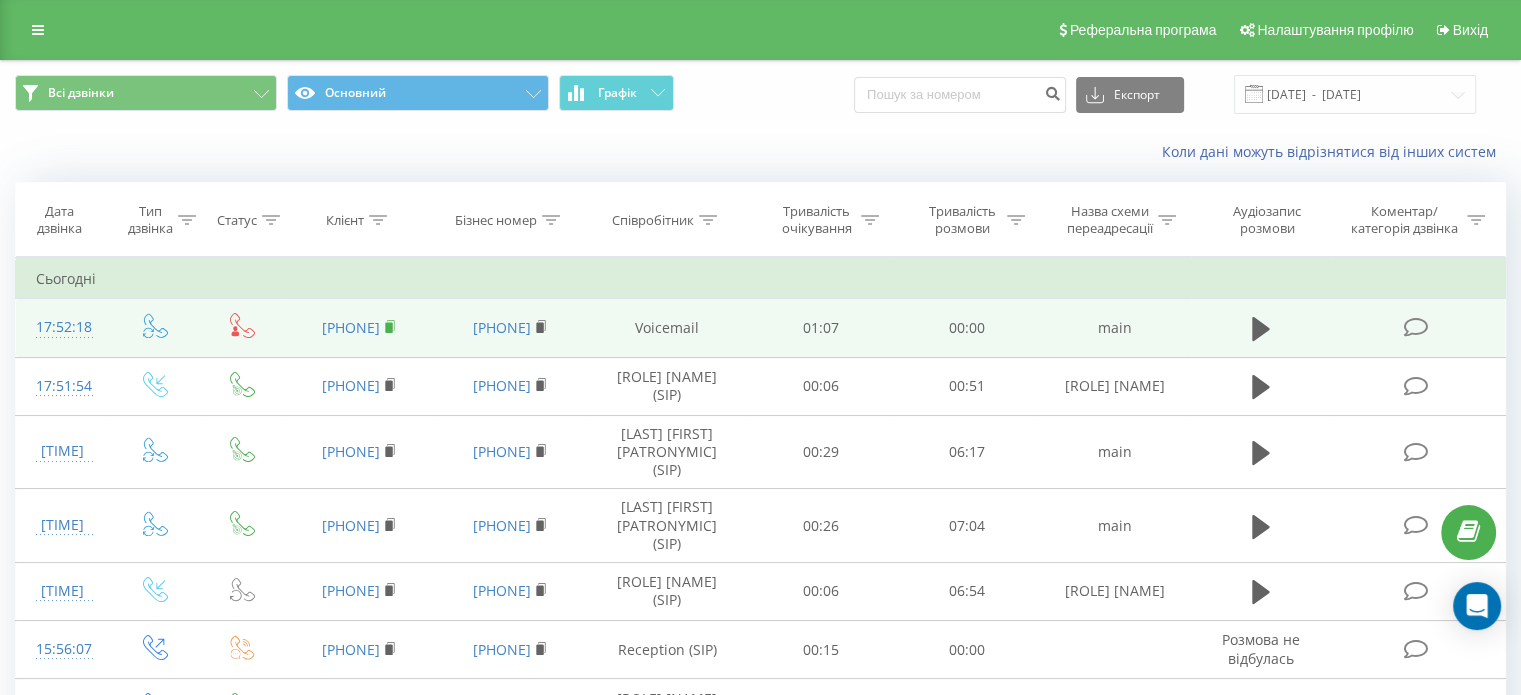 click 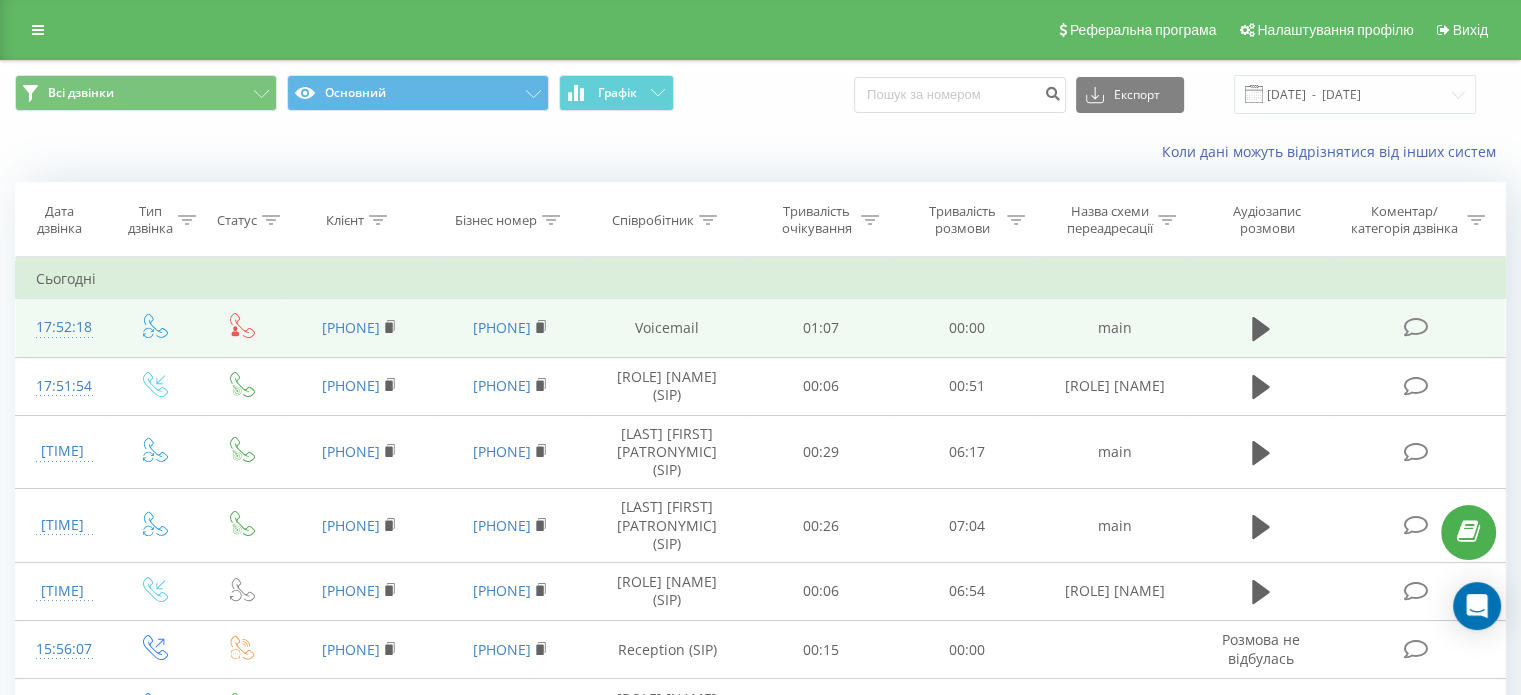 click 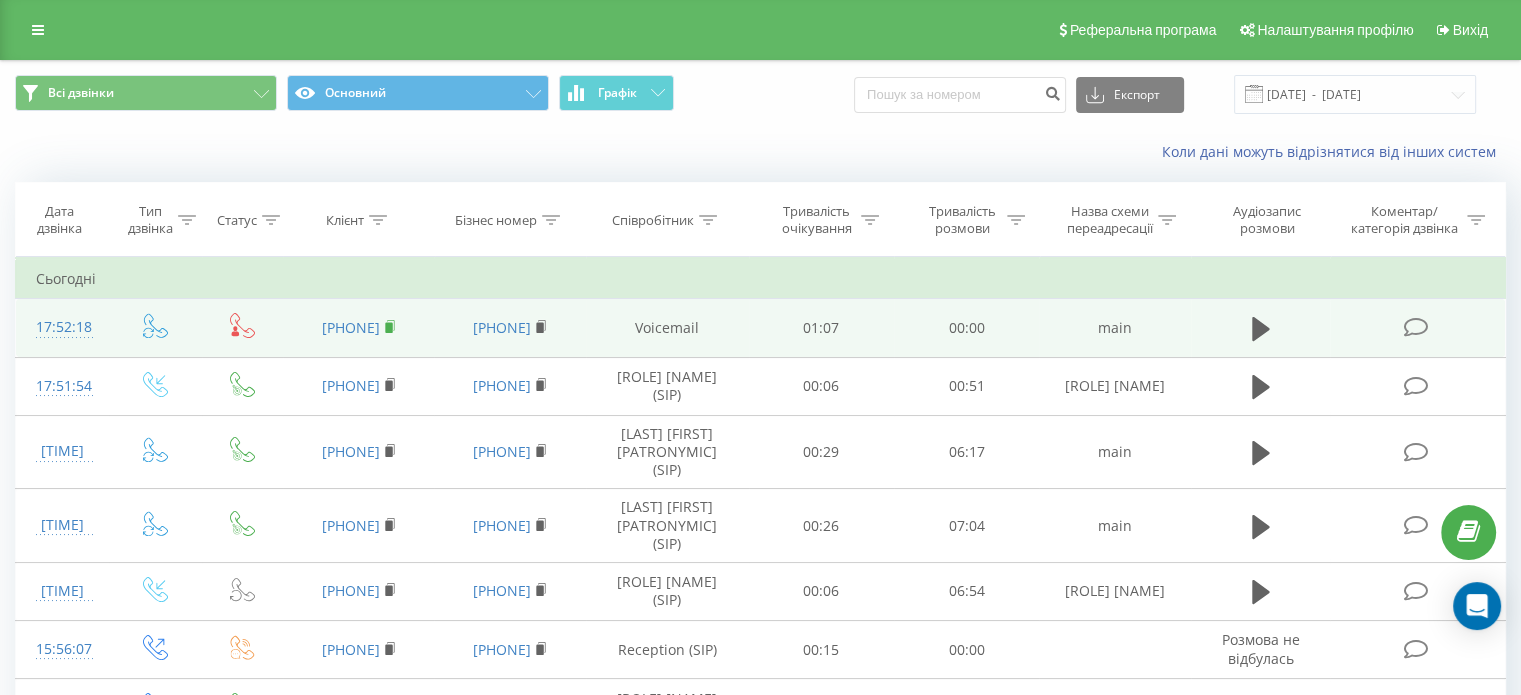 click 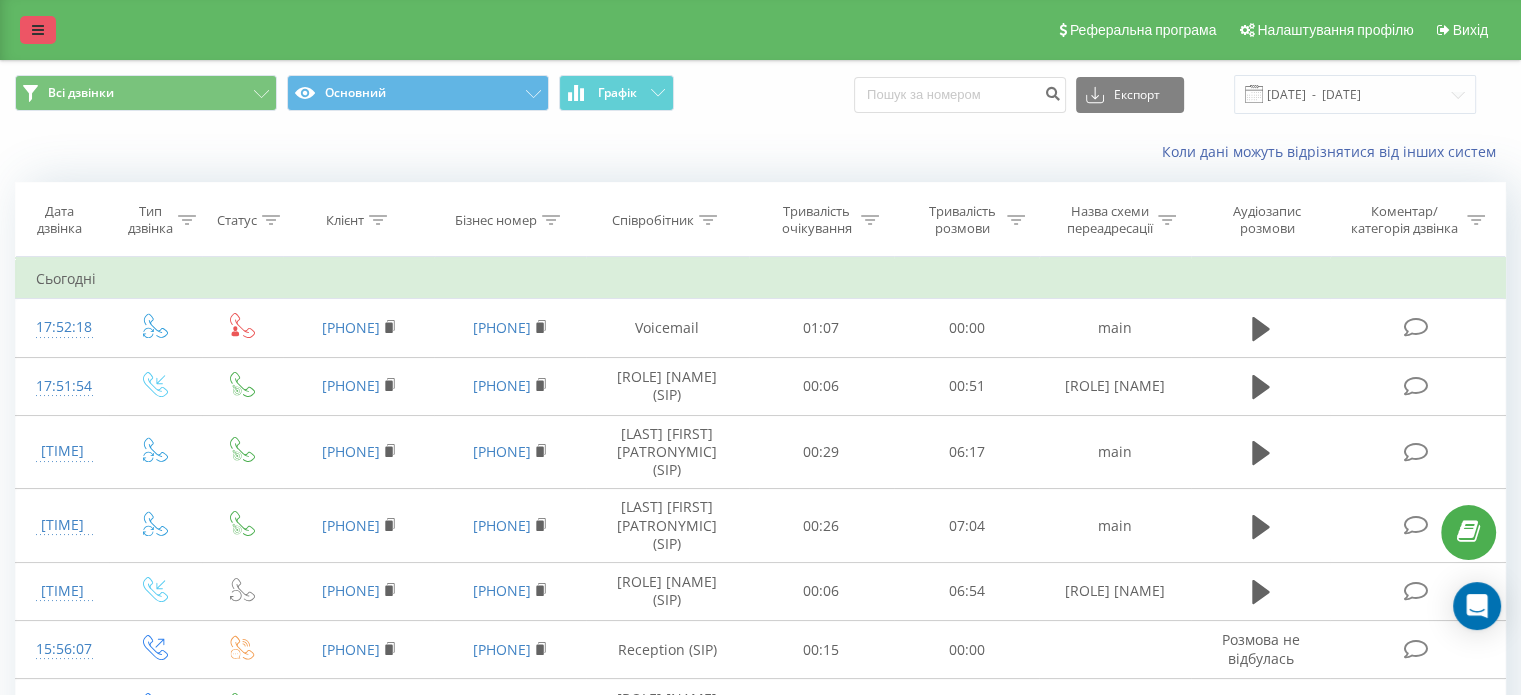click at bounding box center (38, 30) 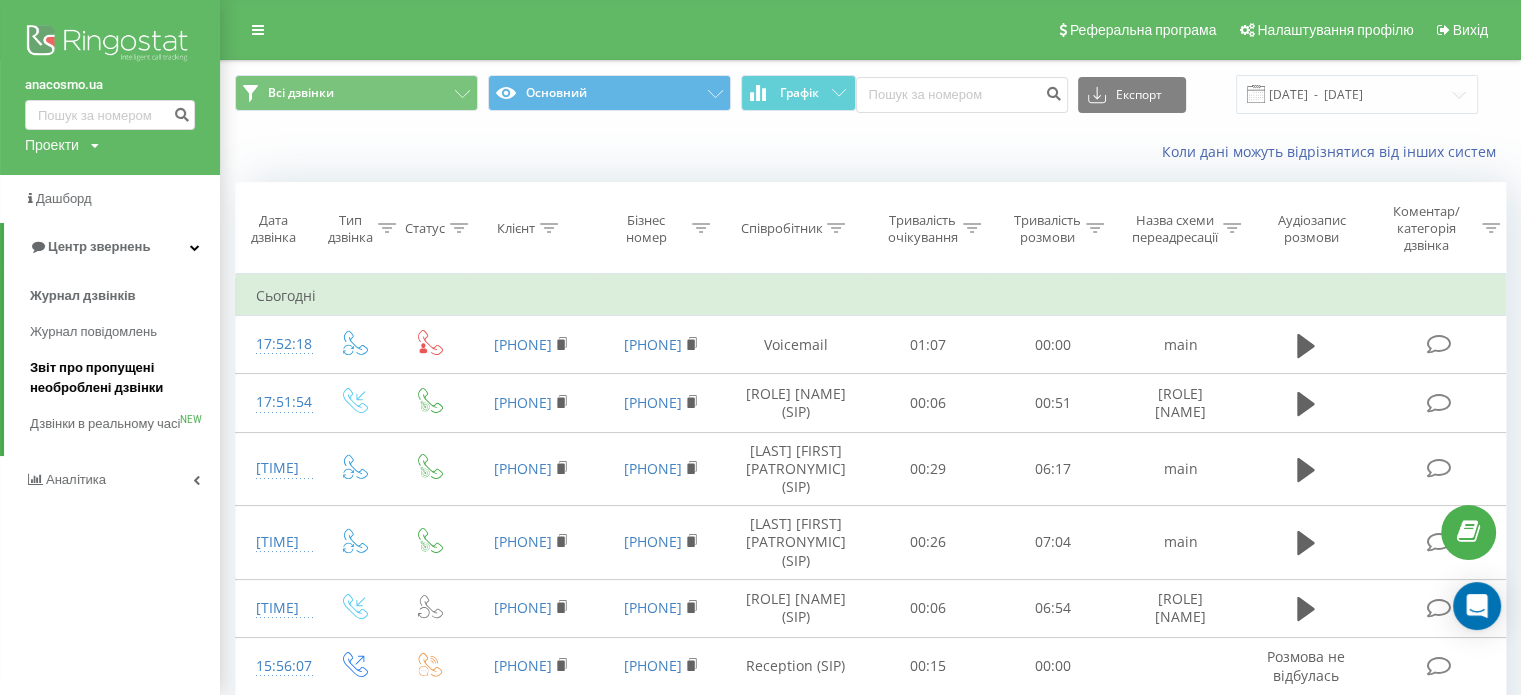 click on "Звіт про пропущені необроблені дзвінки" at bounding box center (120, 378) 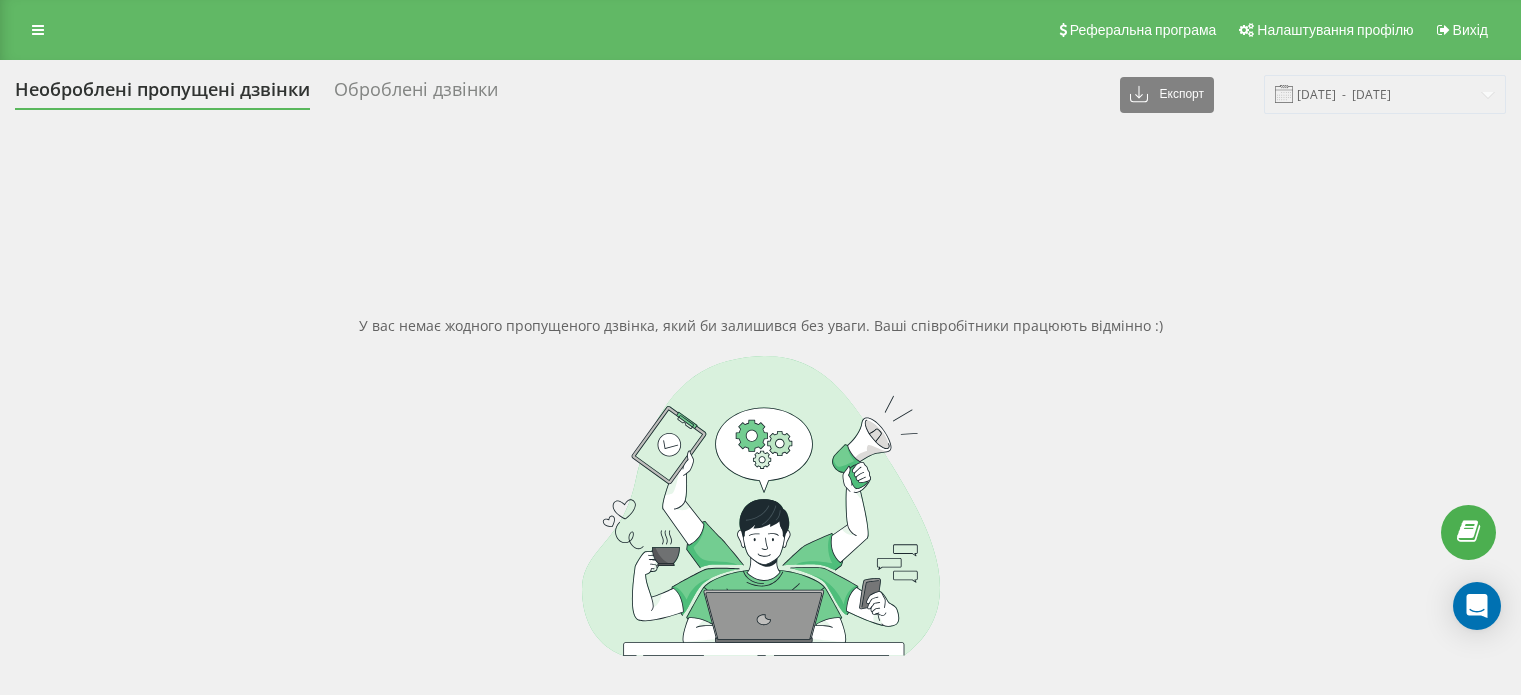 scroll, scrollTop: 0, scrollLeft: 0, axis: both 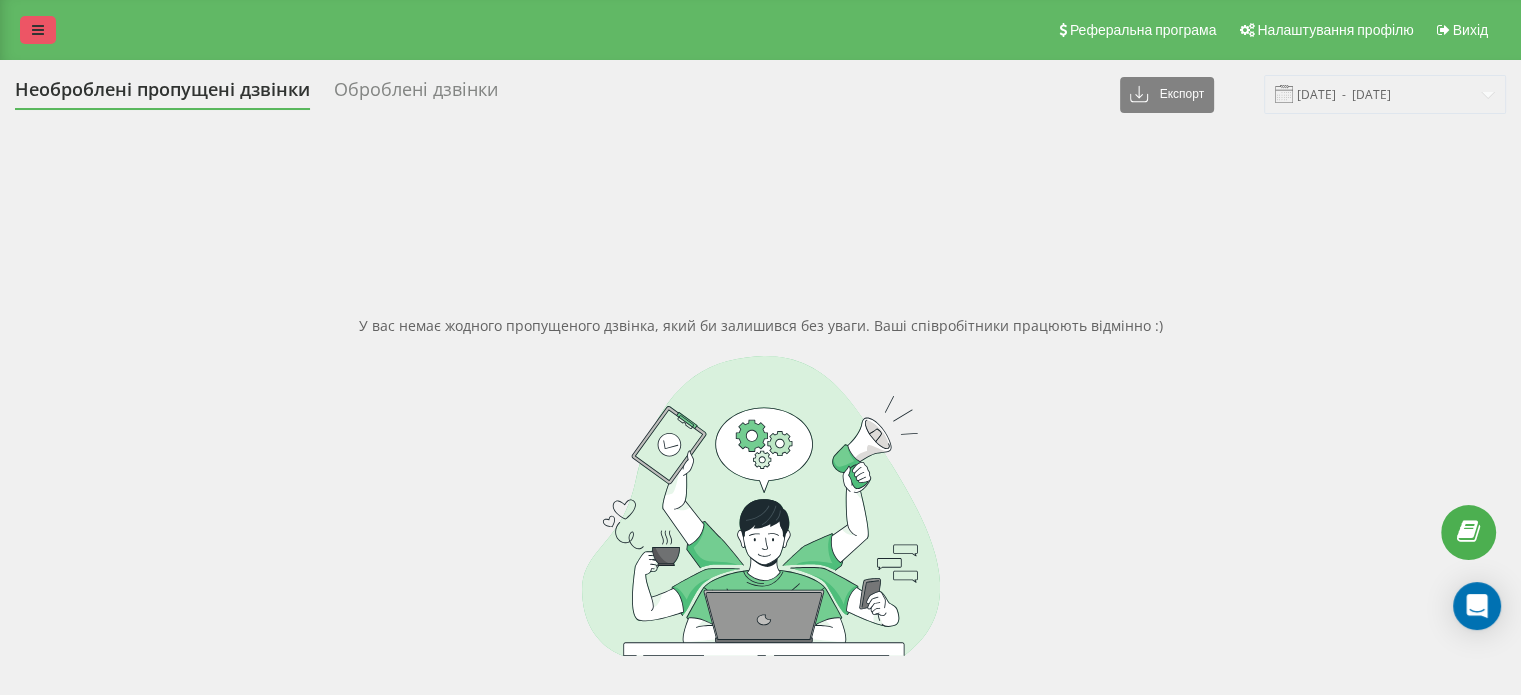 click at bounding box center (38, 30) 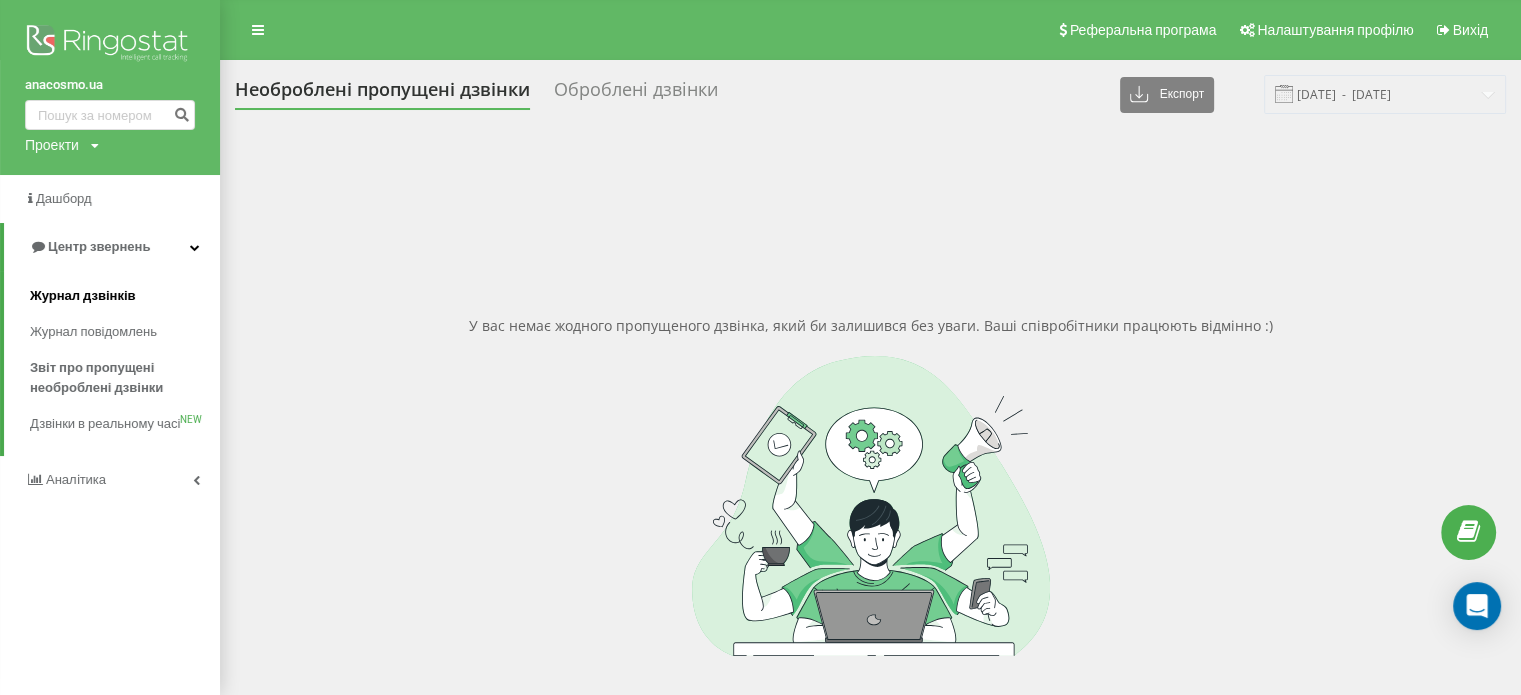 click on "Журнал дзвінків" at bounding box center (83, 296) 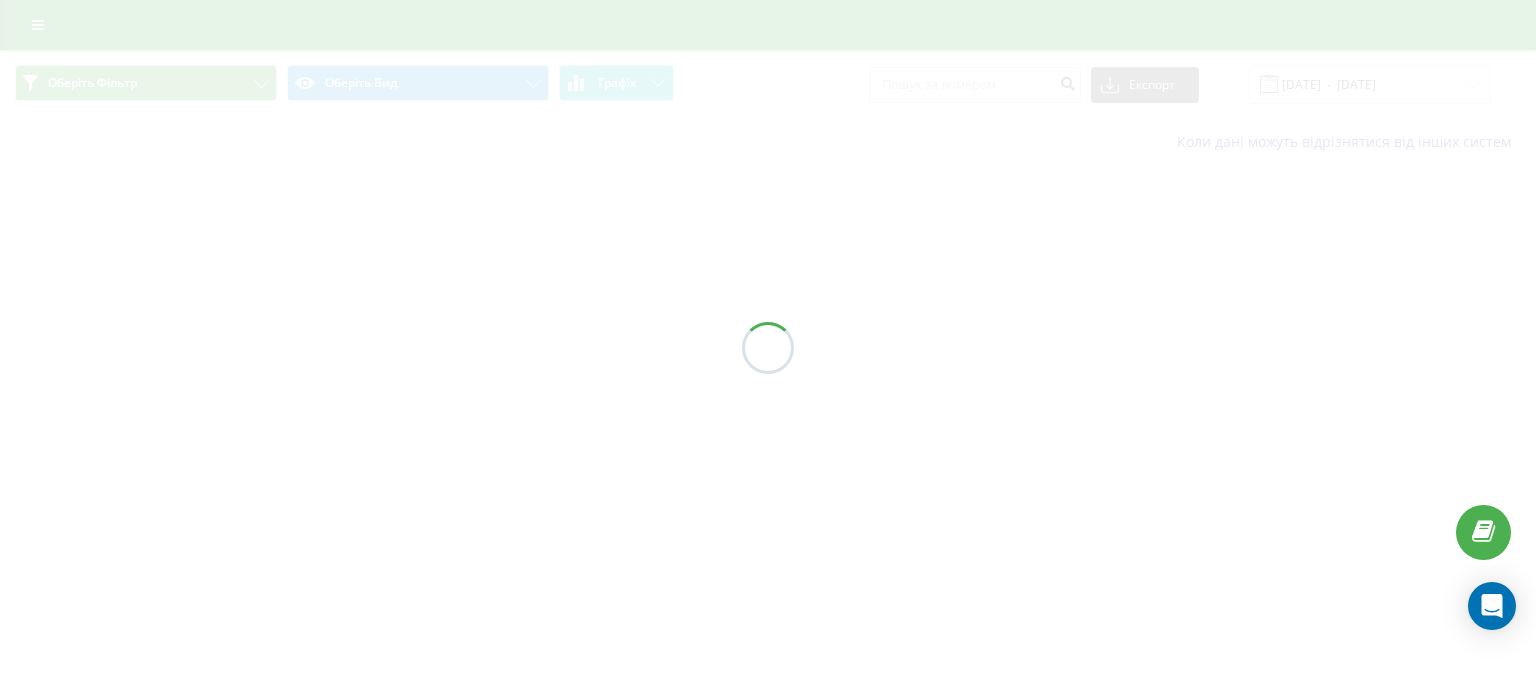 scroll, scrollTop: 0, scrollLeft: 0, axis: both 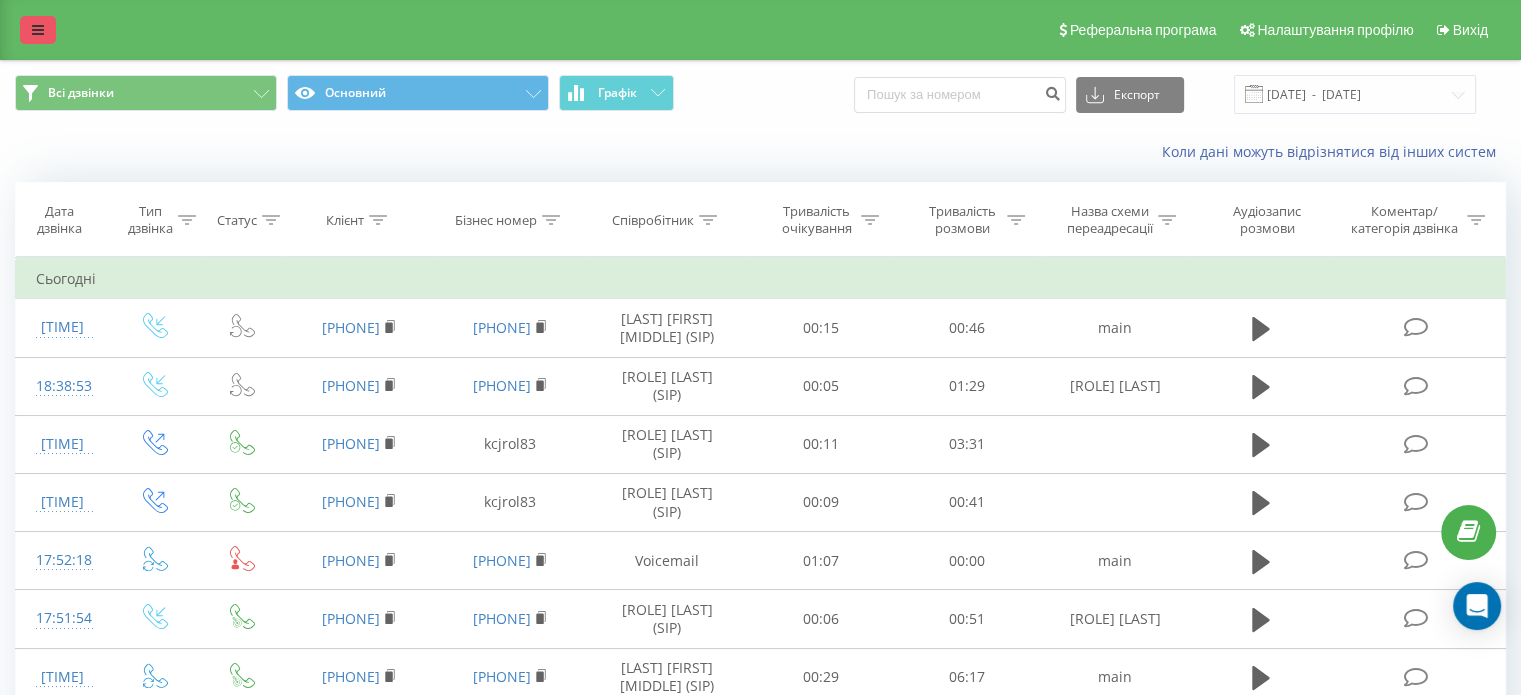 click at bounding box center [38, 30] 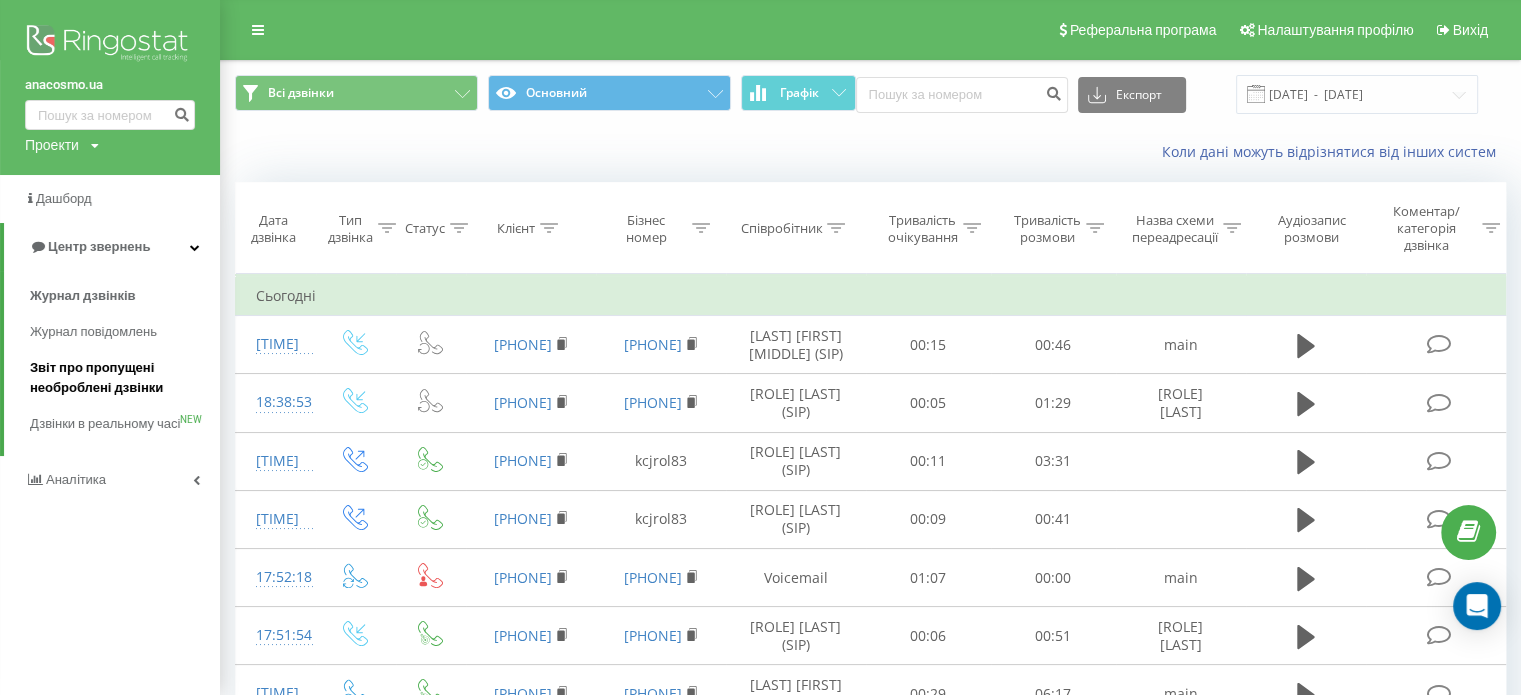 click on "Звіт про пропущені необроблені дзвінки" at bounding box center [120, 378] 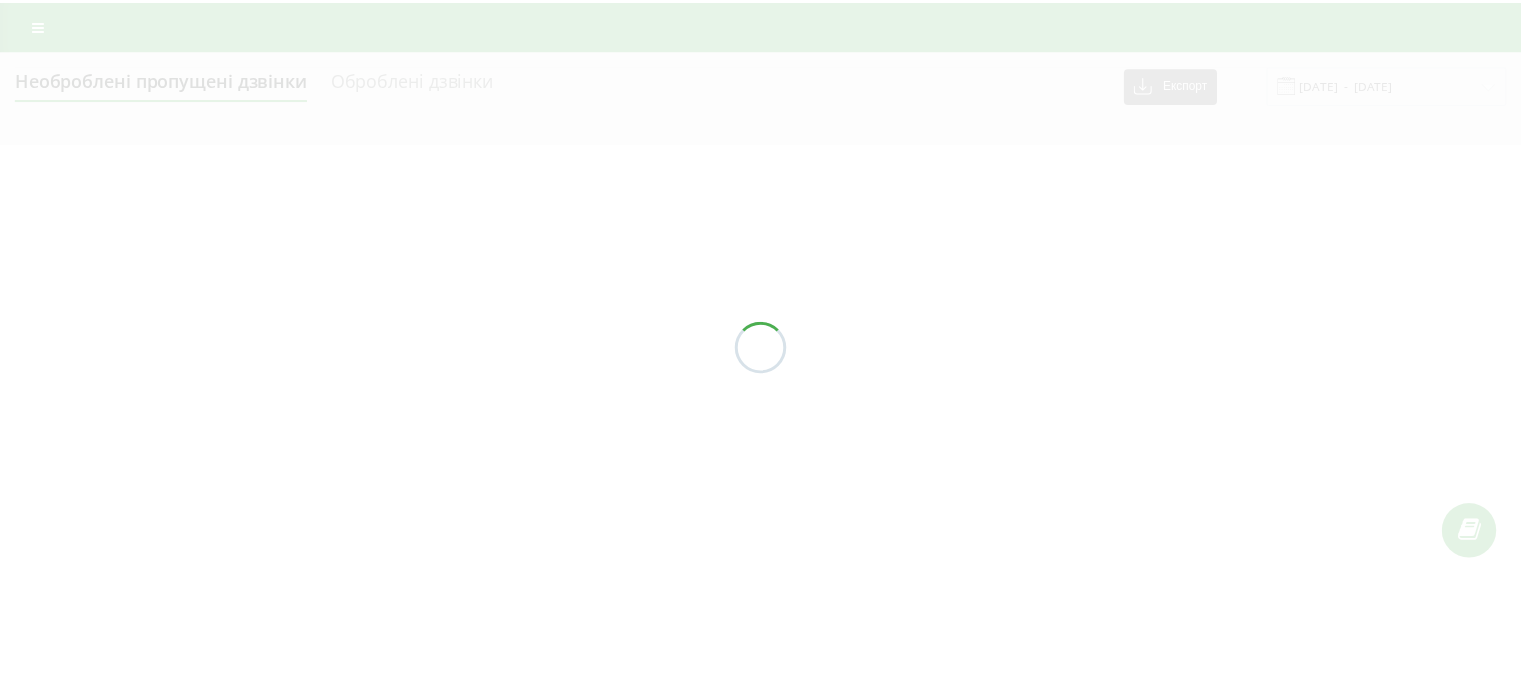 scroll, scrollTop: 0, scrollLeft: 0, axis: both 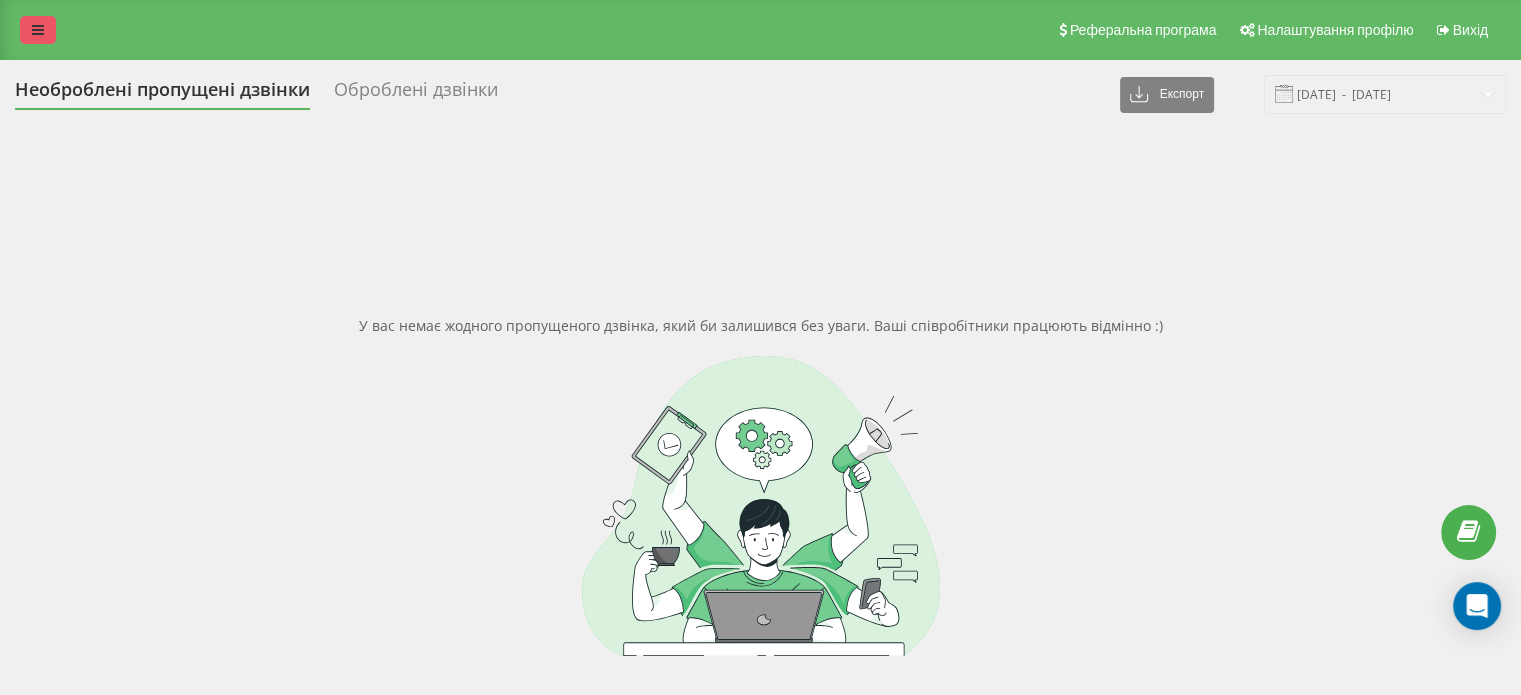click at bounding box center [38, 30] 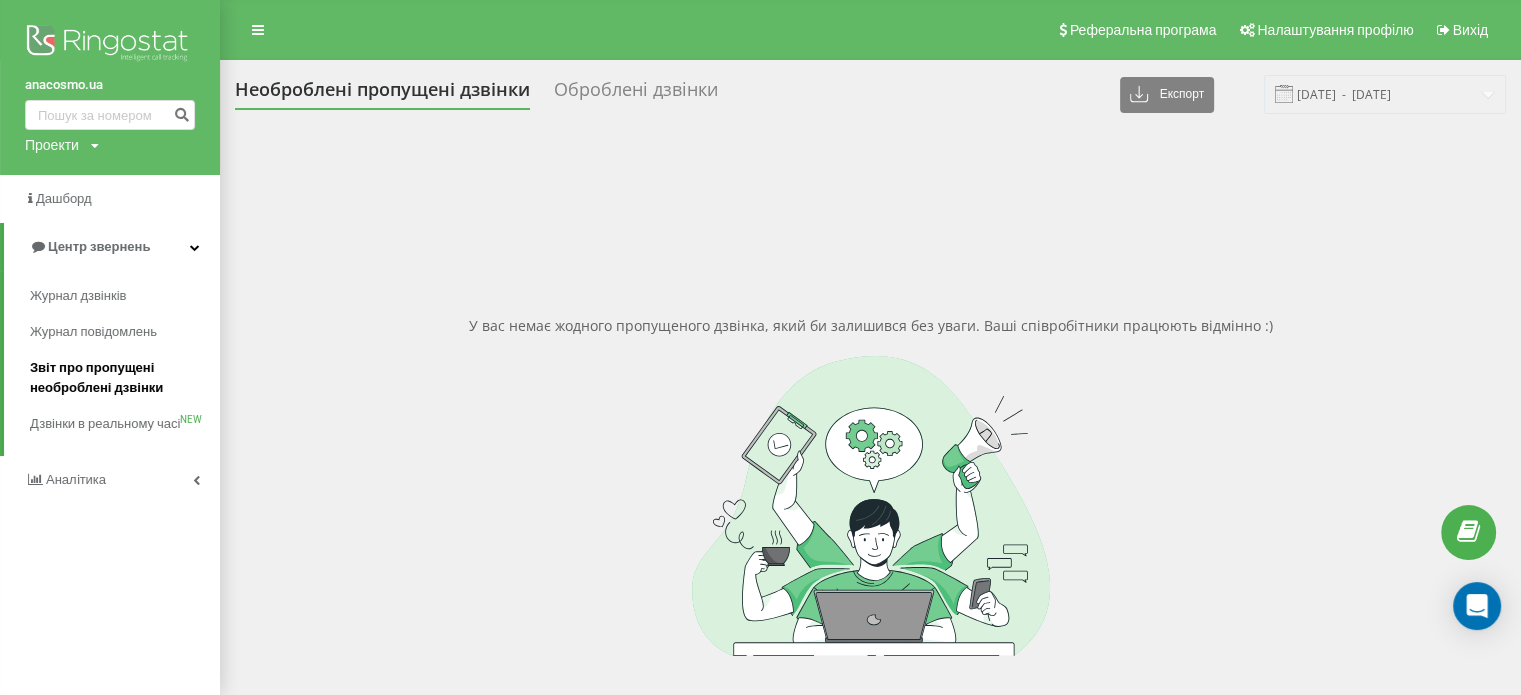 click on "Звіт про пропущені необроблені дзвінки" at bounding box center [120, 378] 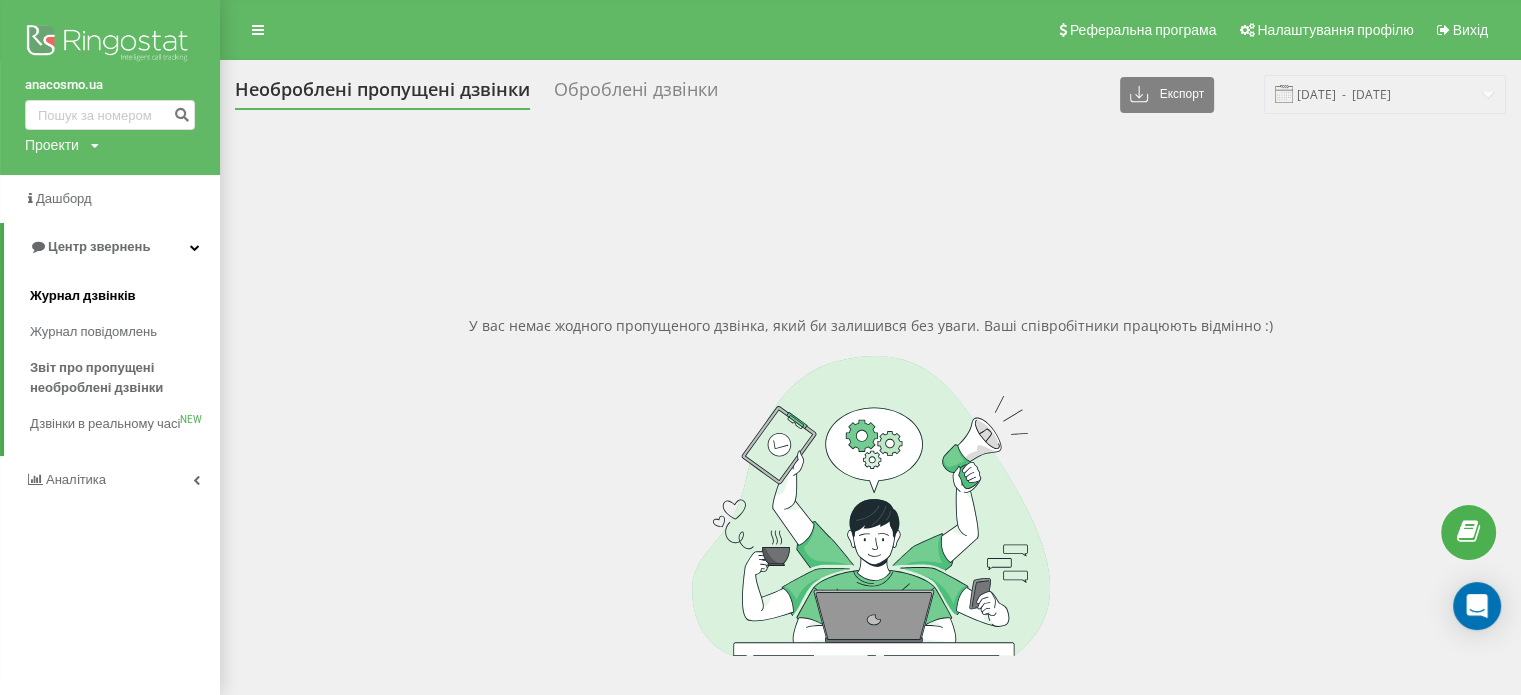 click on "Журнал дзвінків" at bounding box center (83, 296) 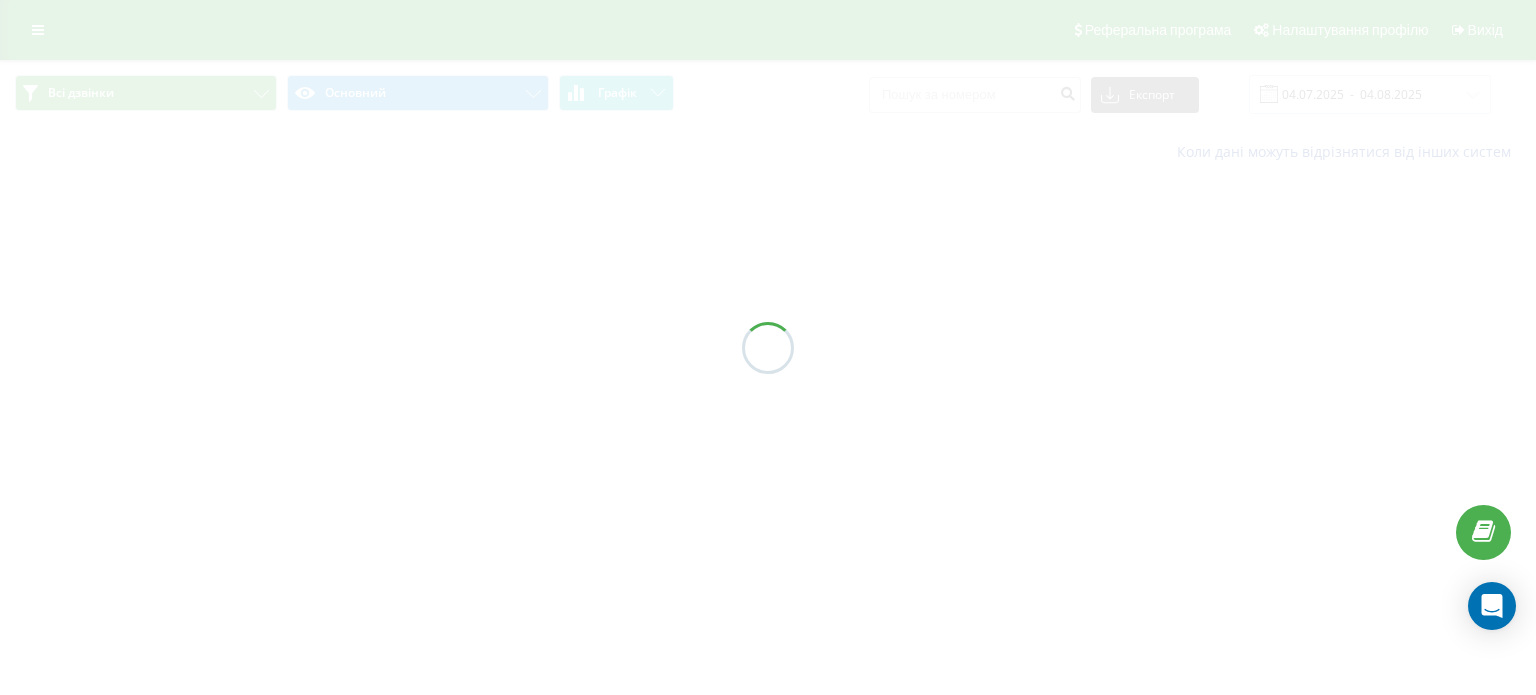 scroll, scrollTop: 0, scrollLeft: 0, axis: both 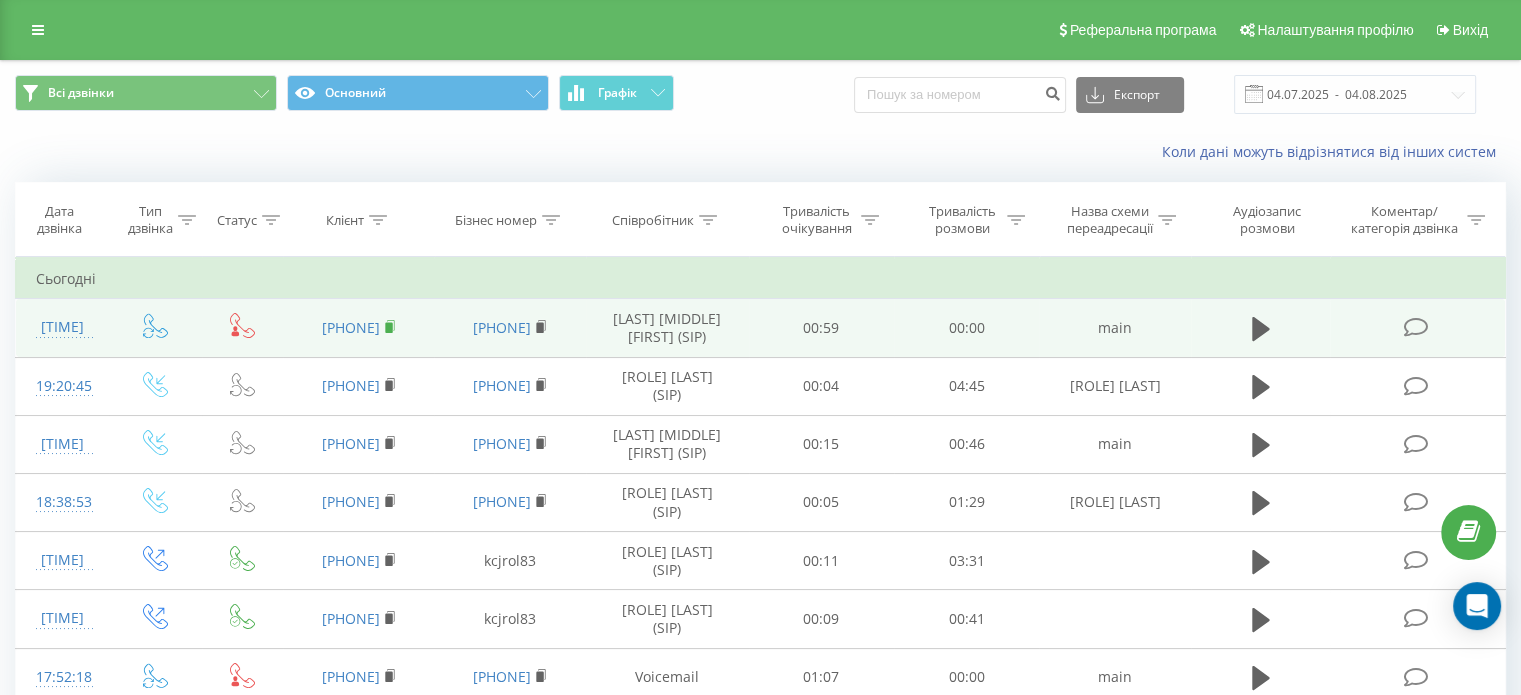 click 